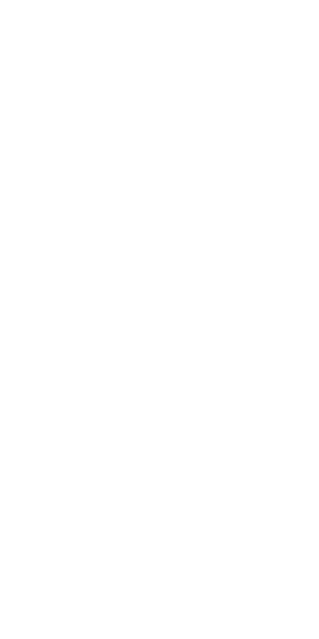 scroll, scrollTop: 0, scrollLeft: 0, axis: both 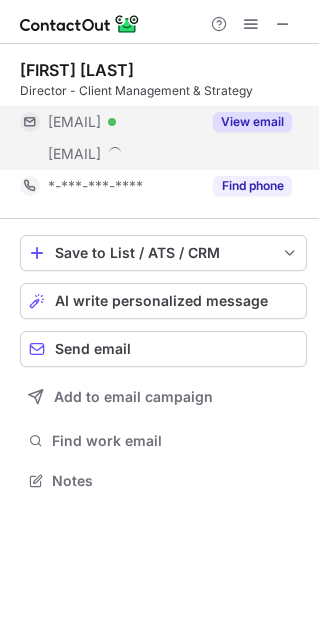 click on "View email" at bounding box center [252, 122] 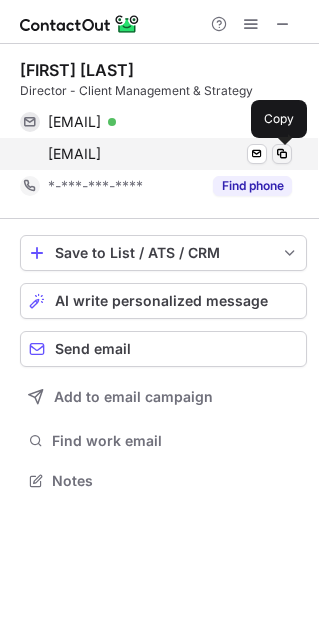 click at bounding box center [282, 154] 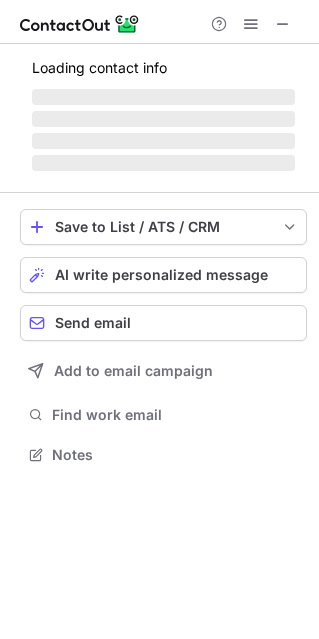 scroll, scrollTop: 10, scrollLeft: 10, axis: both 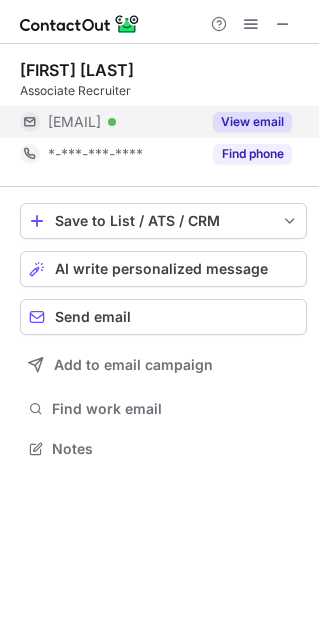 click on "View email" at bounding box center [252, 122] 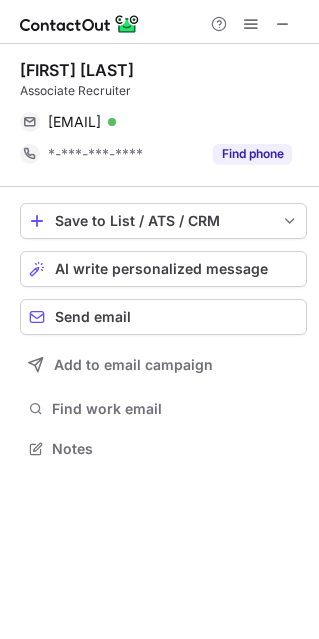 scroll, scrollTop: 10, scrollLeft: 10, axis: both 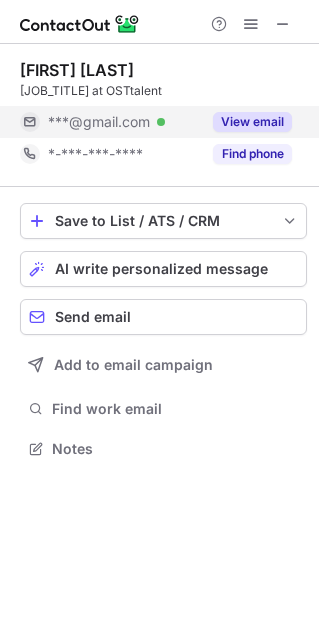 click on "View email" at bounding box center [252, 122] 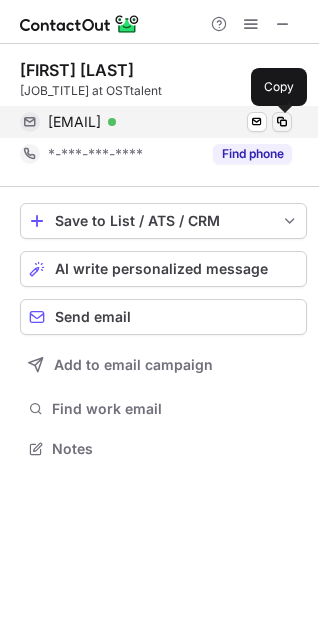 click at bounding box center (282, 122) 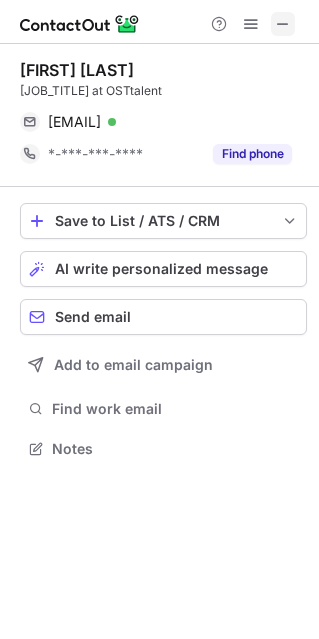 click at bounding box center [283, 24] 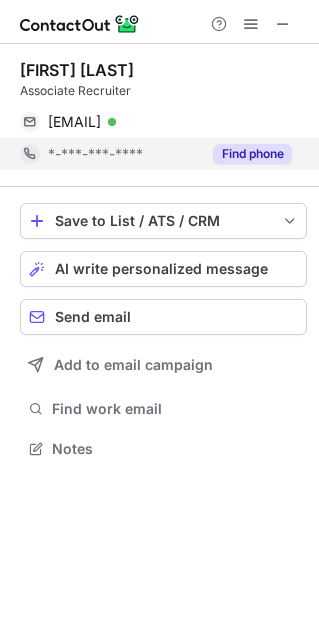 scroll, scrollTop: 434, scrollLeft: 319, axis: both 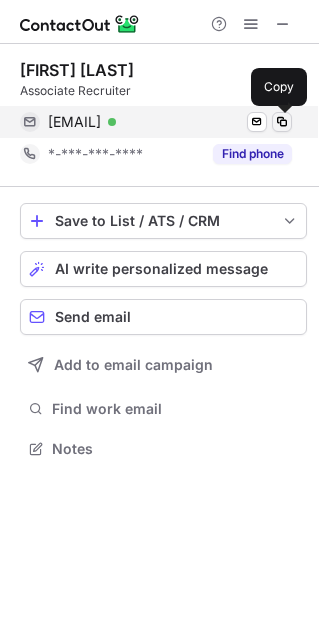 click at bounding box center [282, 122] 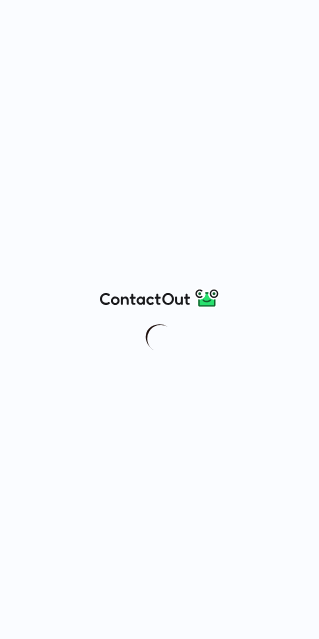 scroll, scrollTop: 0, scrollLeft: 0, axis: both 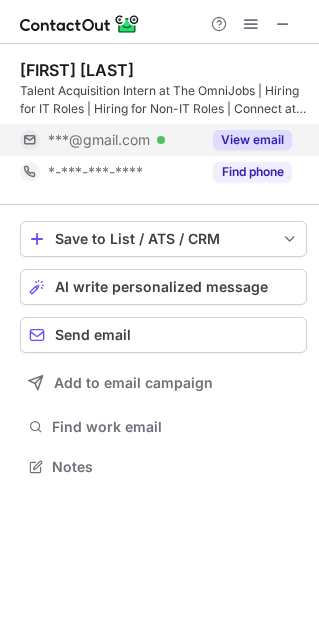 click on "View email" at bounding box center (252, 140) 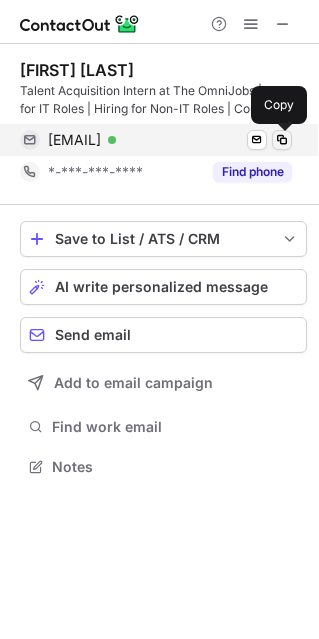 click at bounding box center [282, 140] 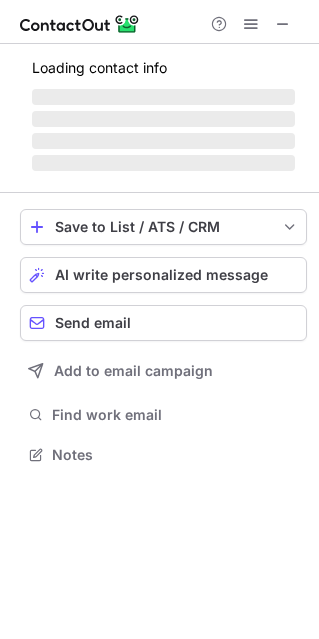scroll, scrollTop: 10, scrollLeft: 10, axis: both 